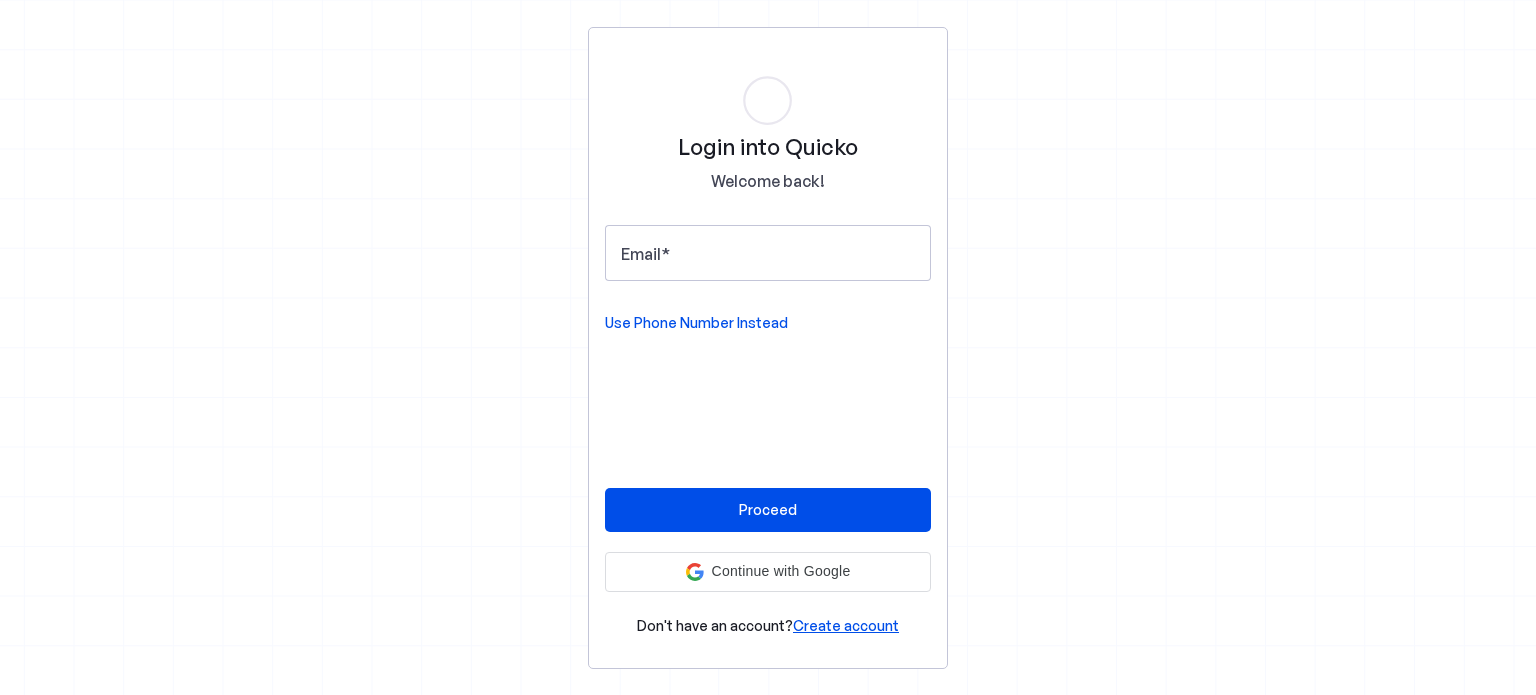 scroll, scrollTop: 0, scrollLeft: 0, axis: both 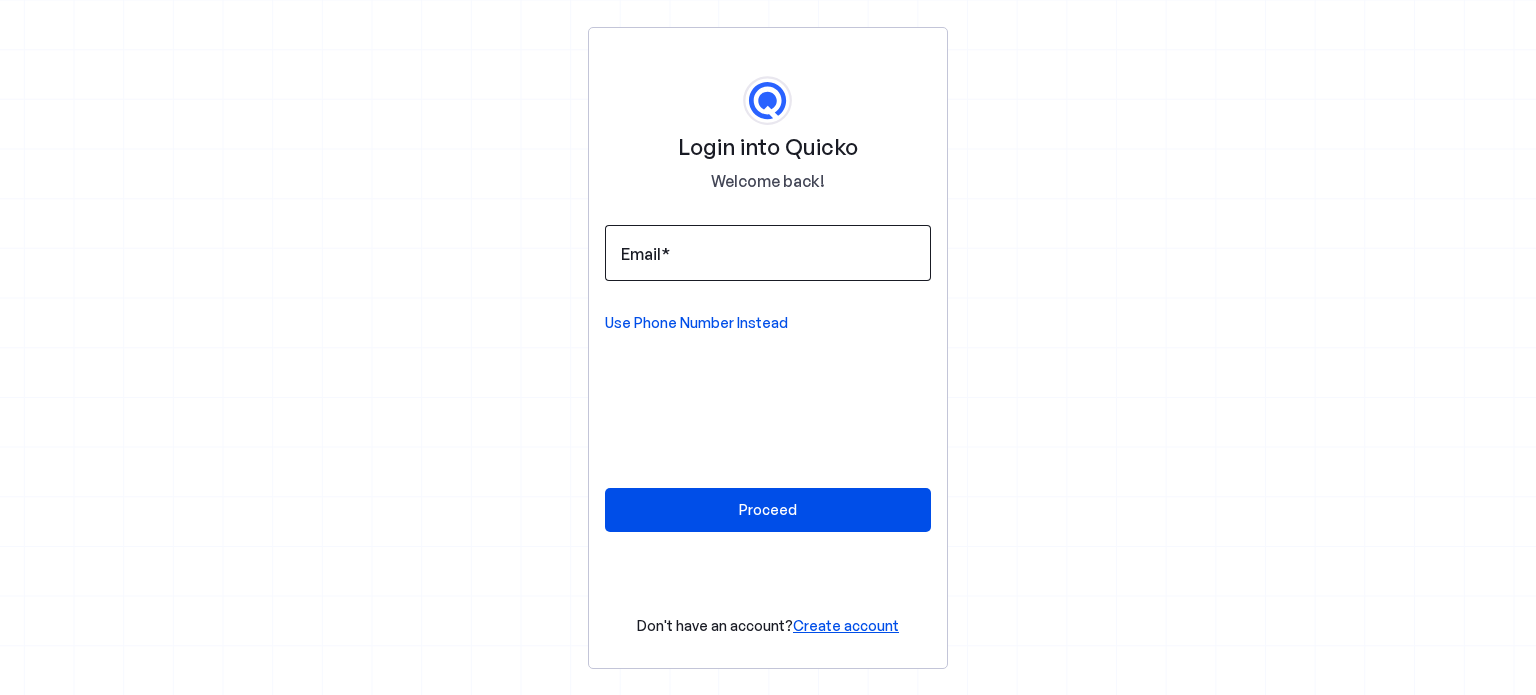 click on "Email" at bounding box center [768, 253] 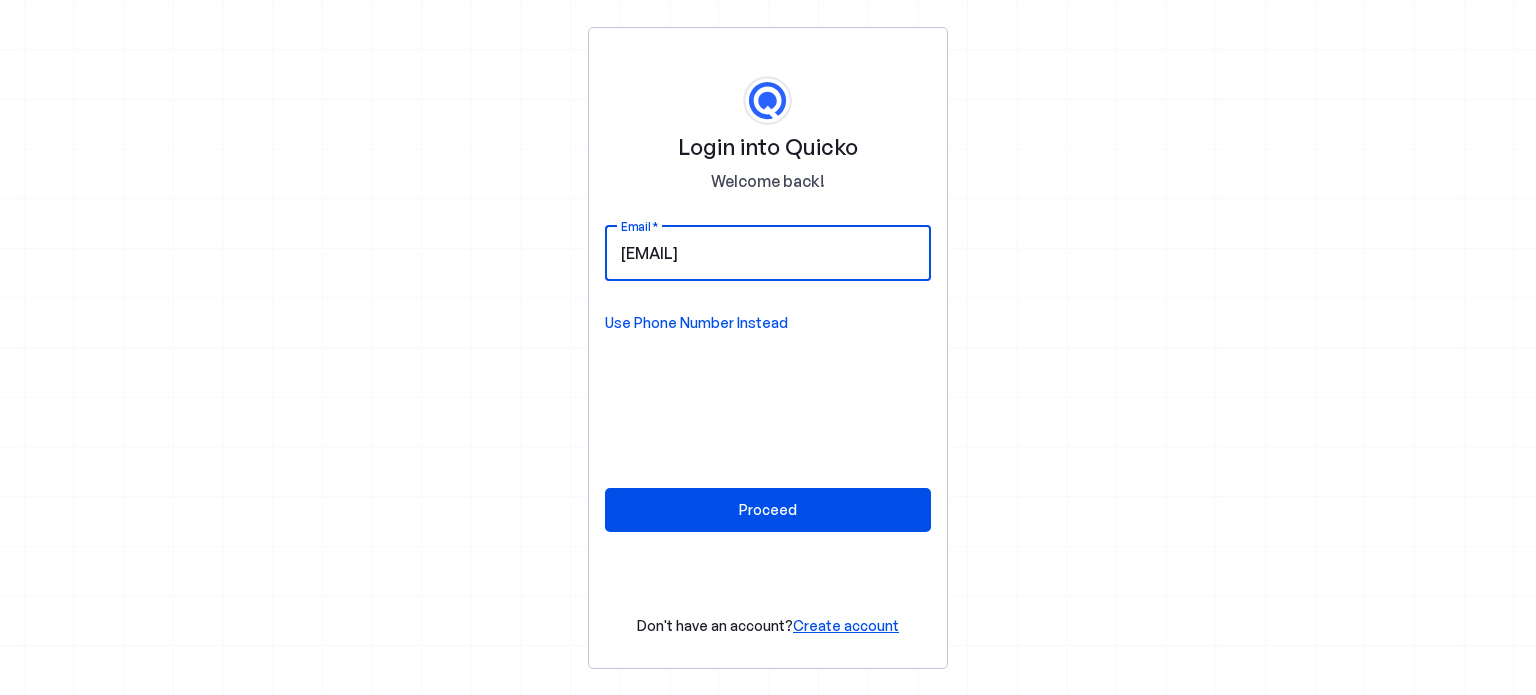 type on "anantsharma3678@gmail.com" 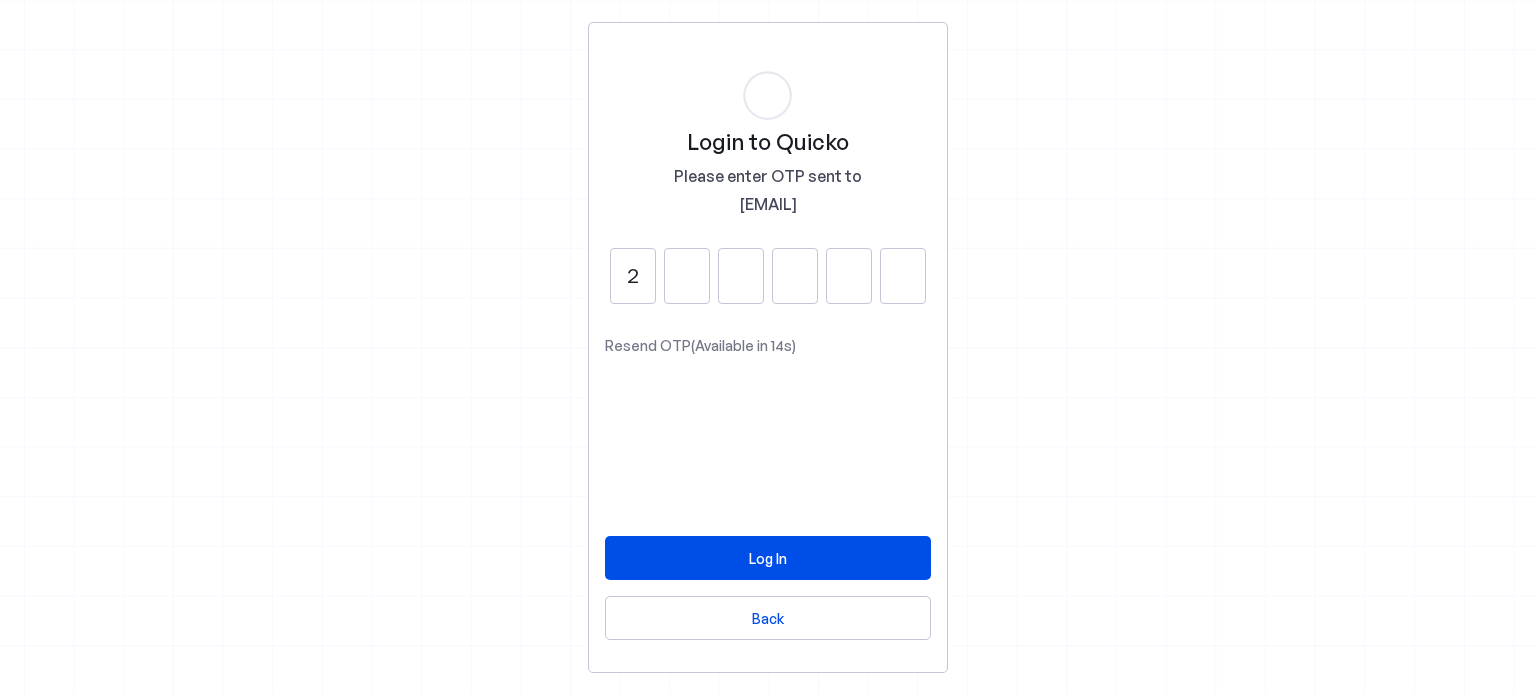 type on "2" 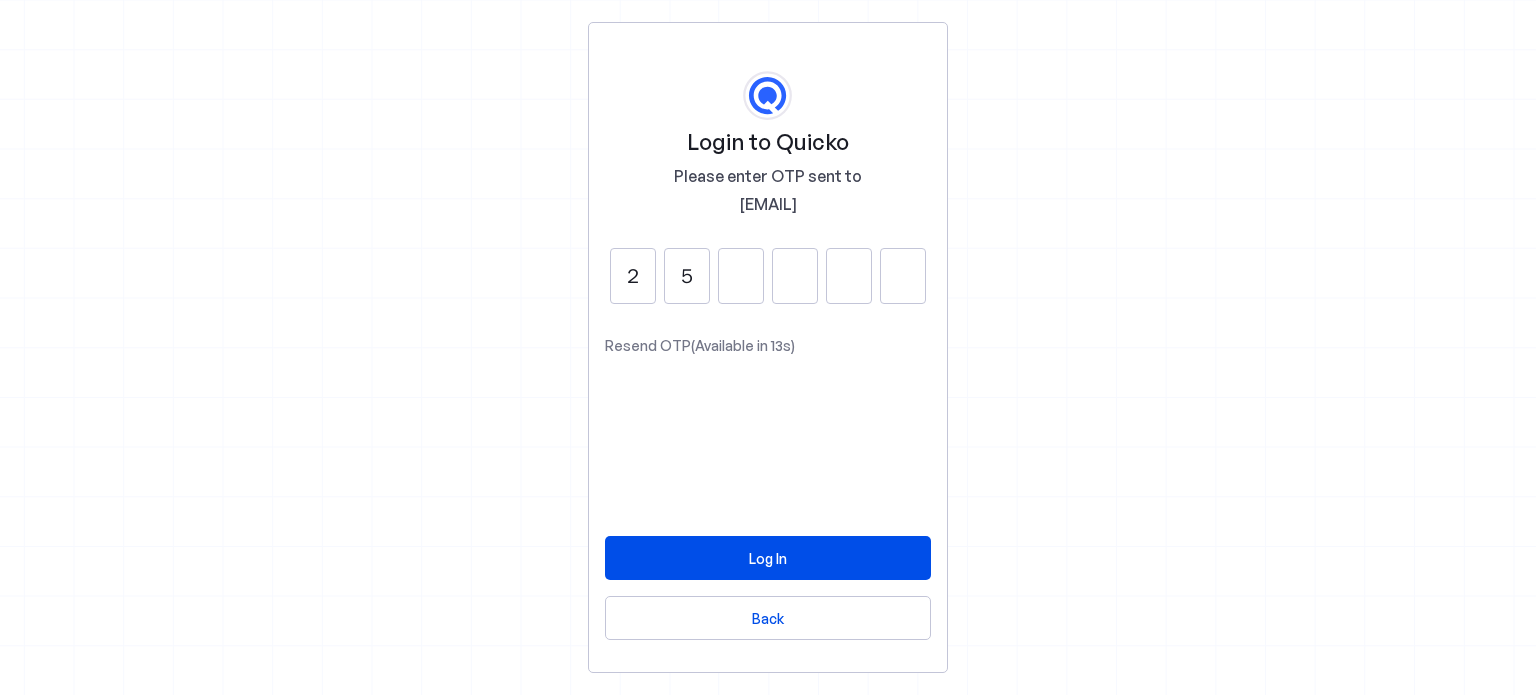 type on "5" 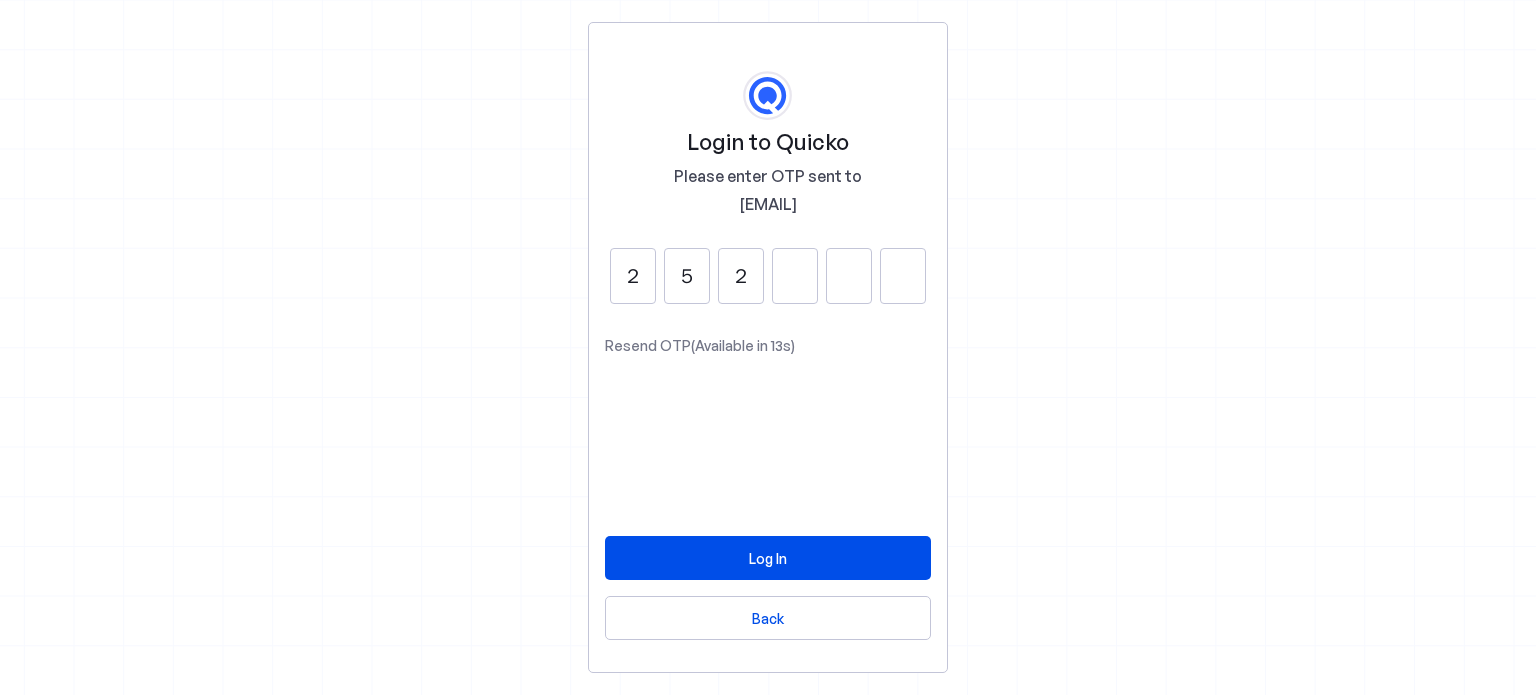 type on "2" 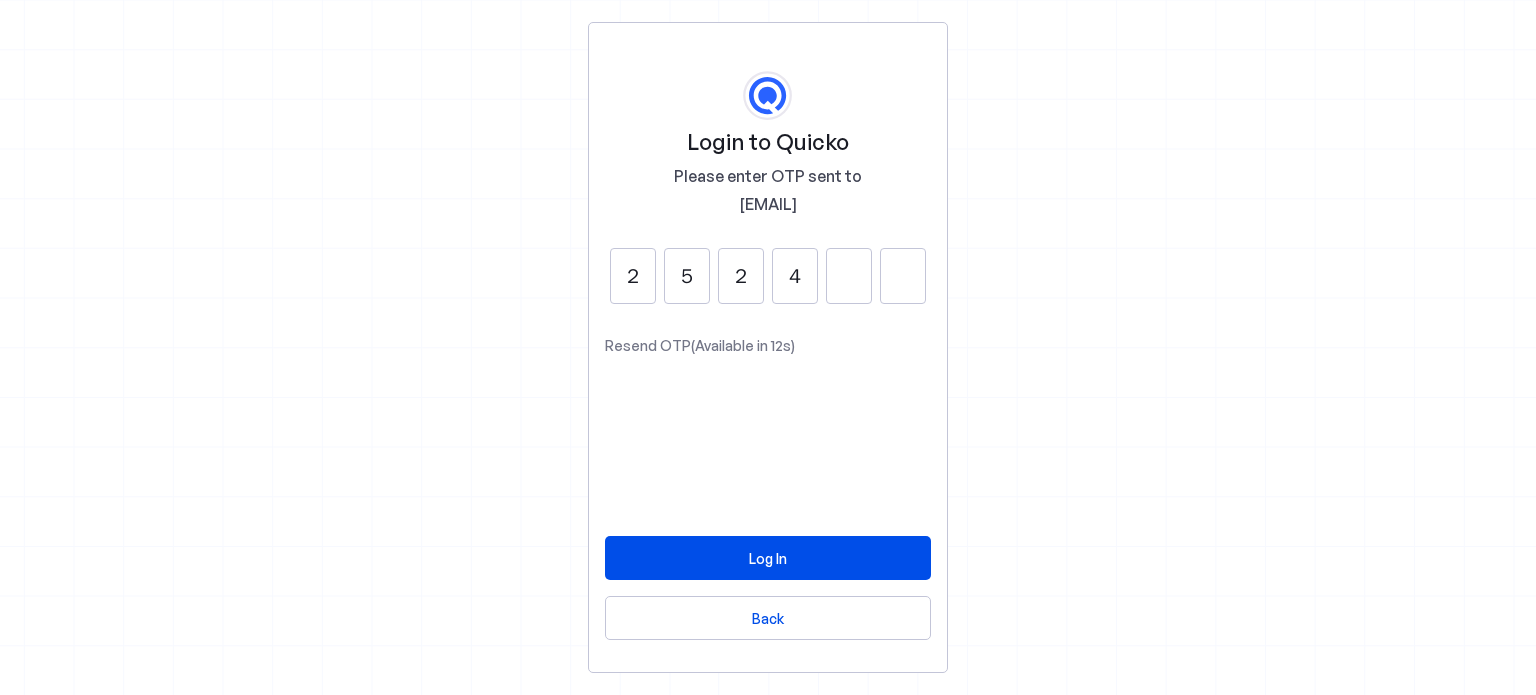type on "4" 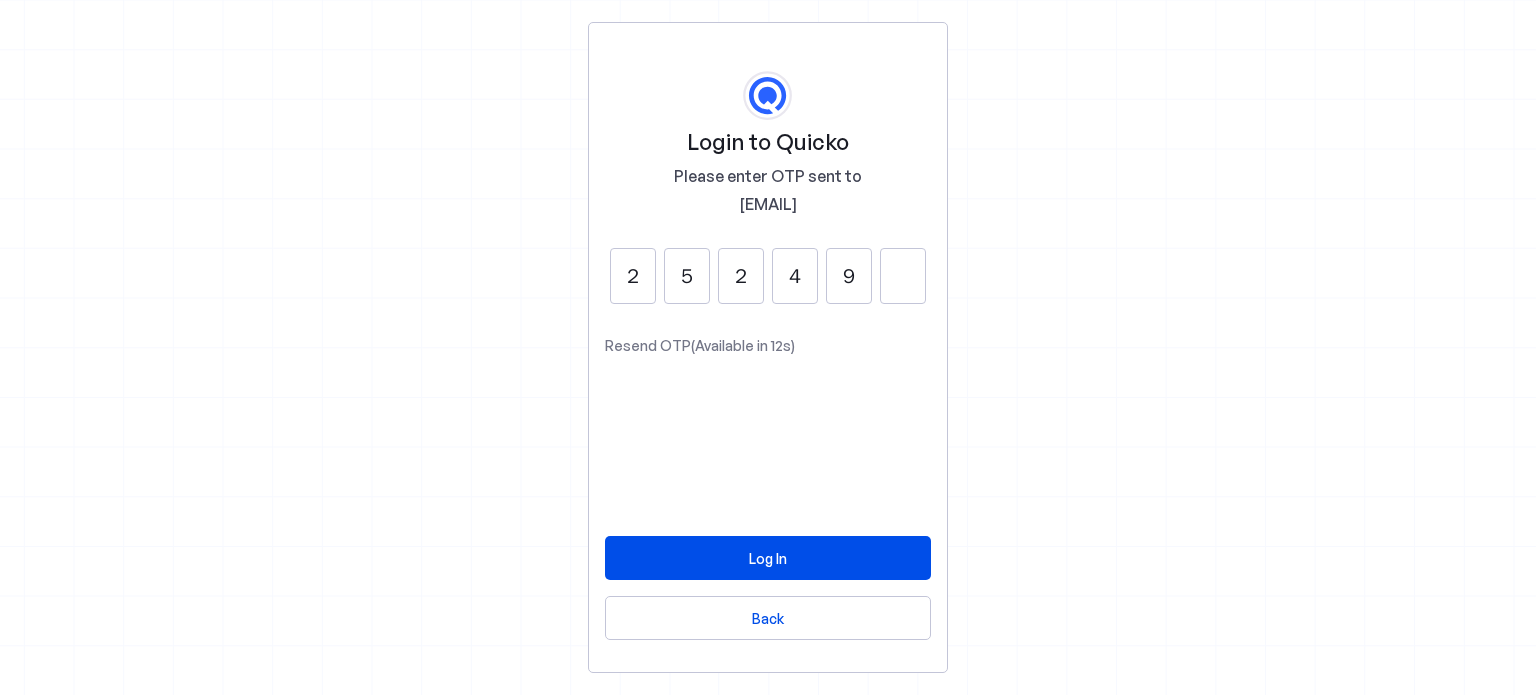 type on "9" 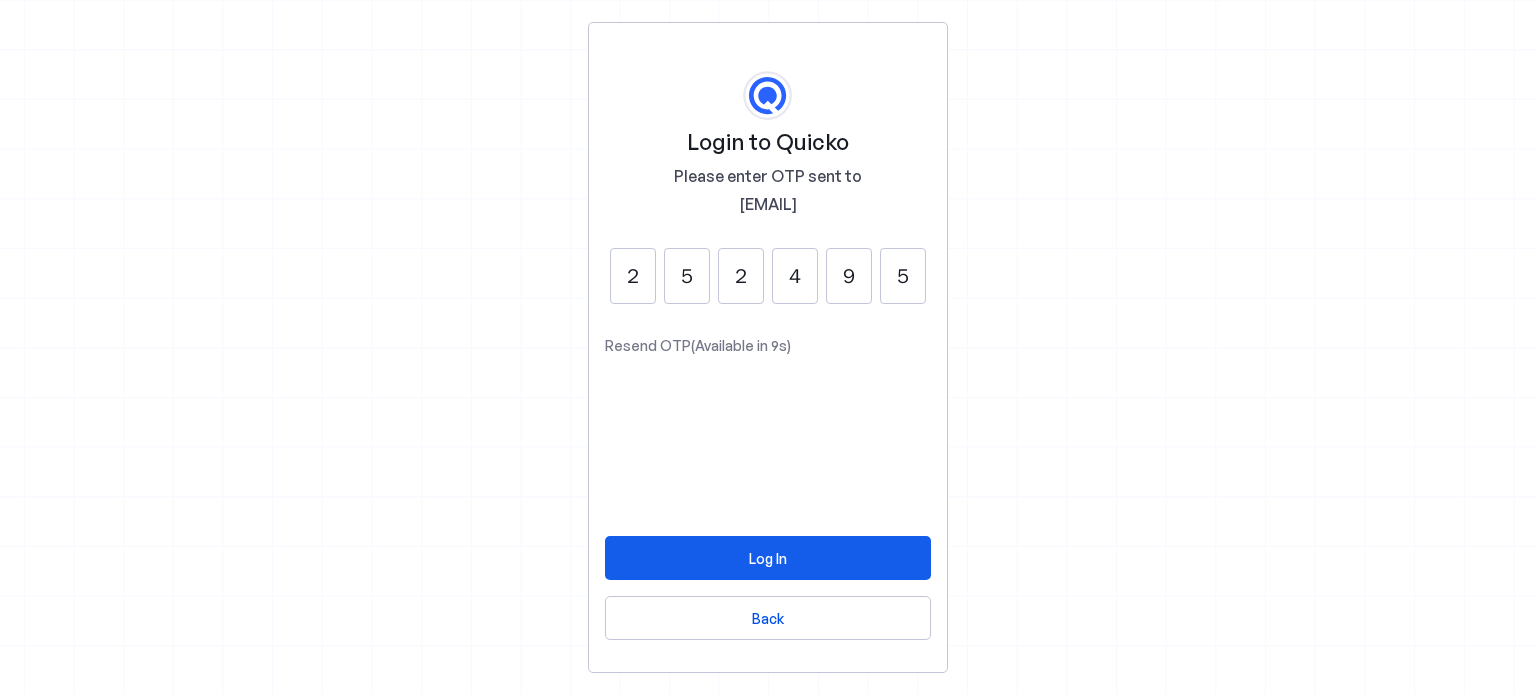 type on "5" 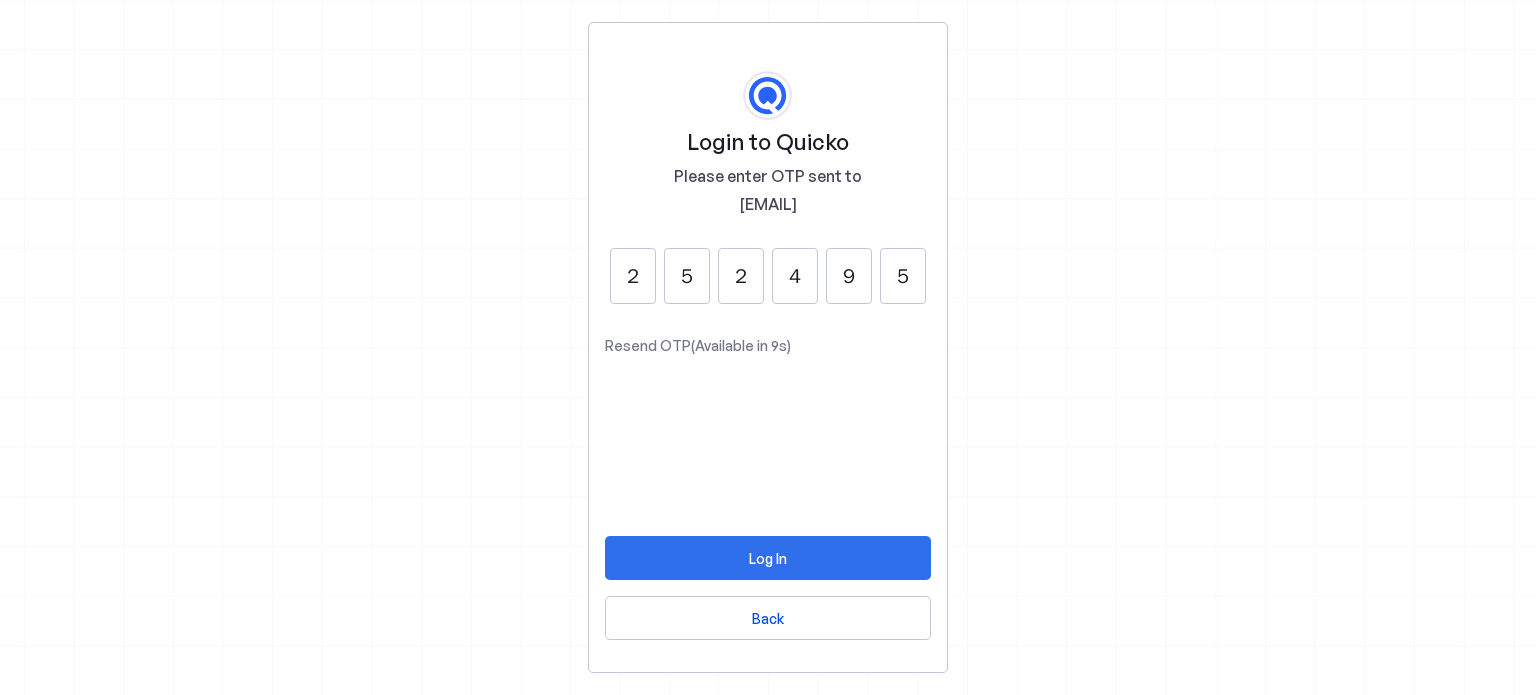 click at bounding box center (768, 558) 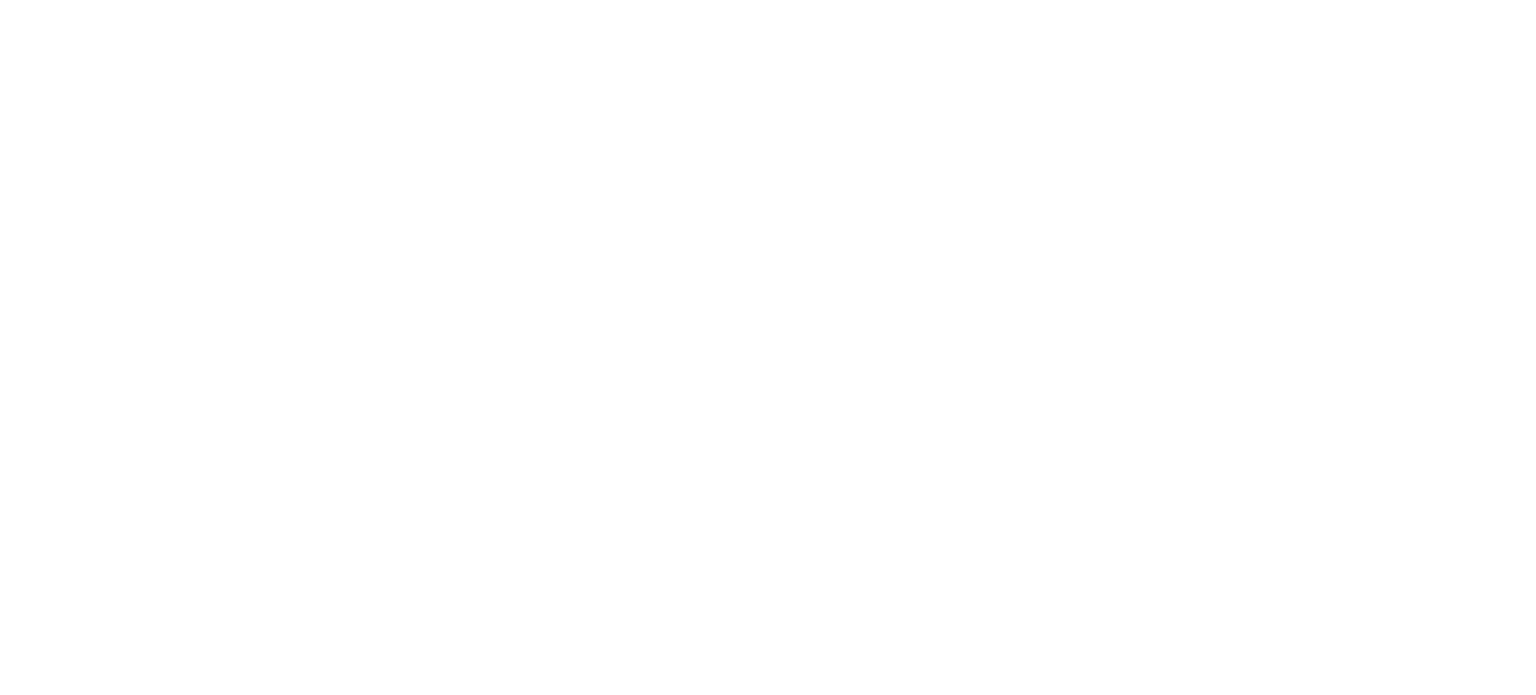scroll, scrollTop: 0, scrollLeft: 0, axis: both 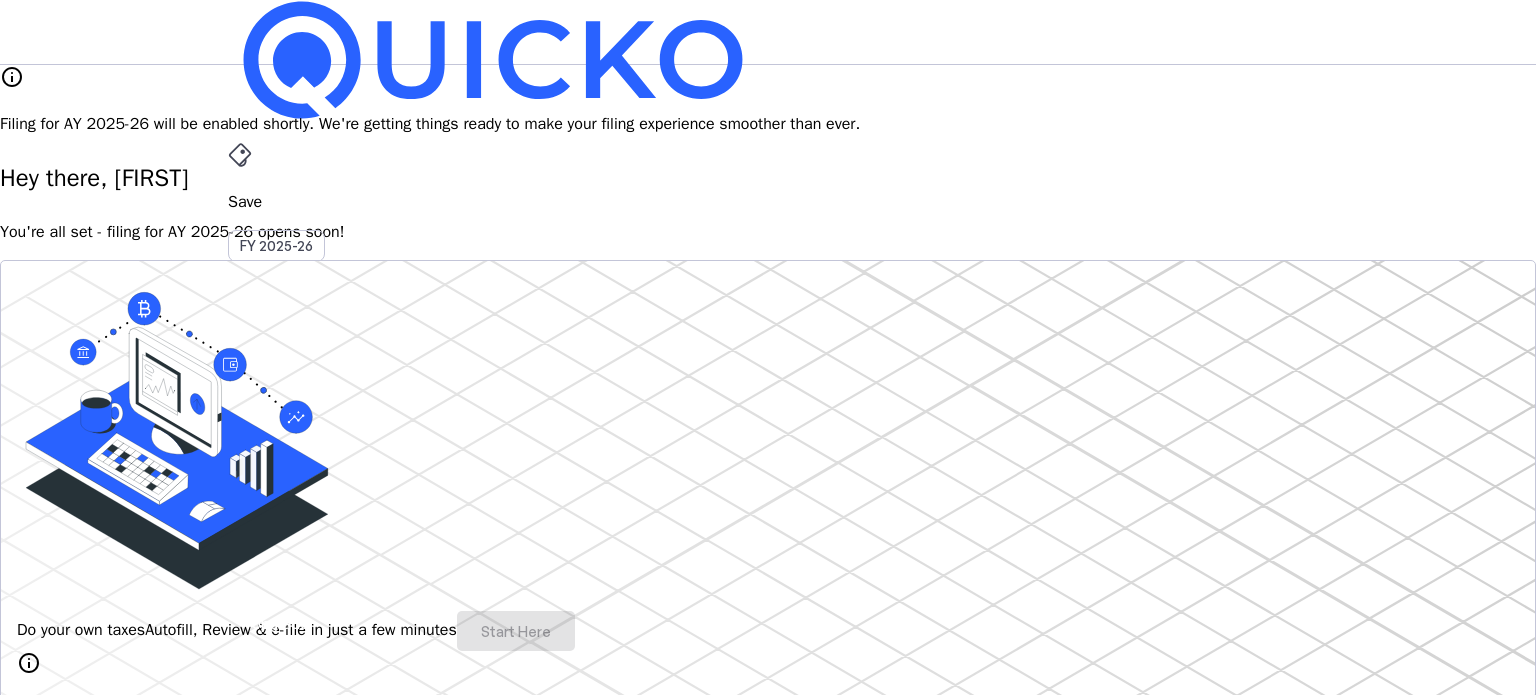 click on "AY 2025-26" at bounding box center (277, 452) 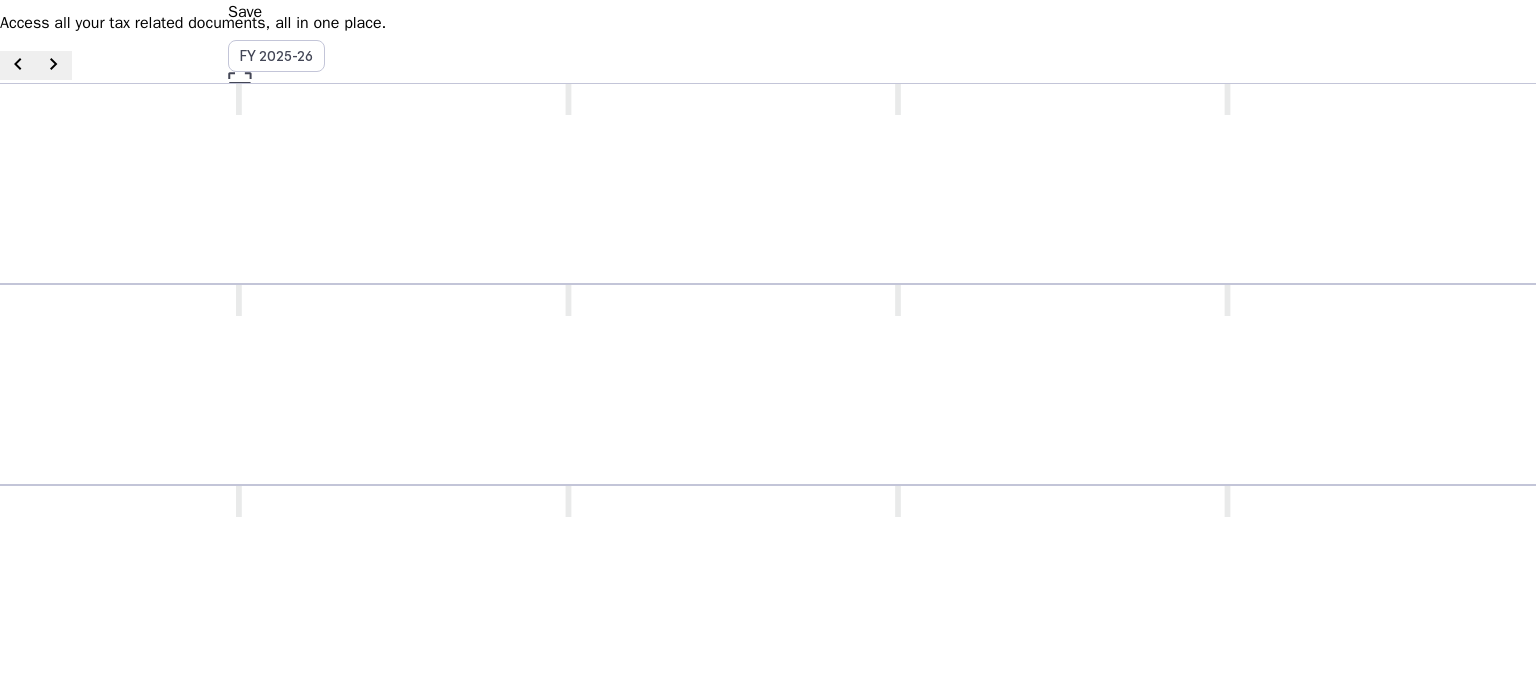 scroll, scrollTop: 0, scrollLeft: 0, axis: both 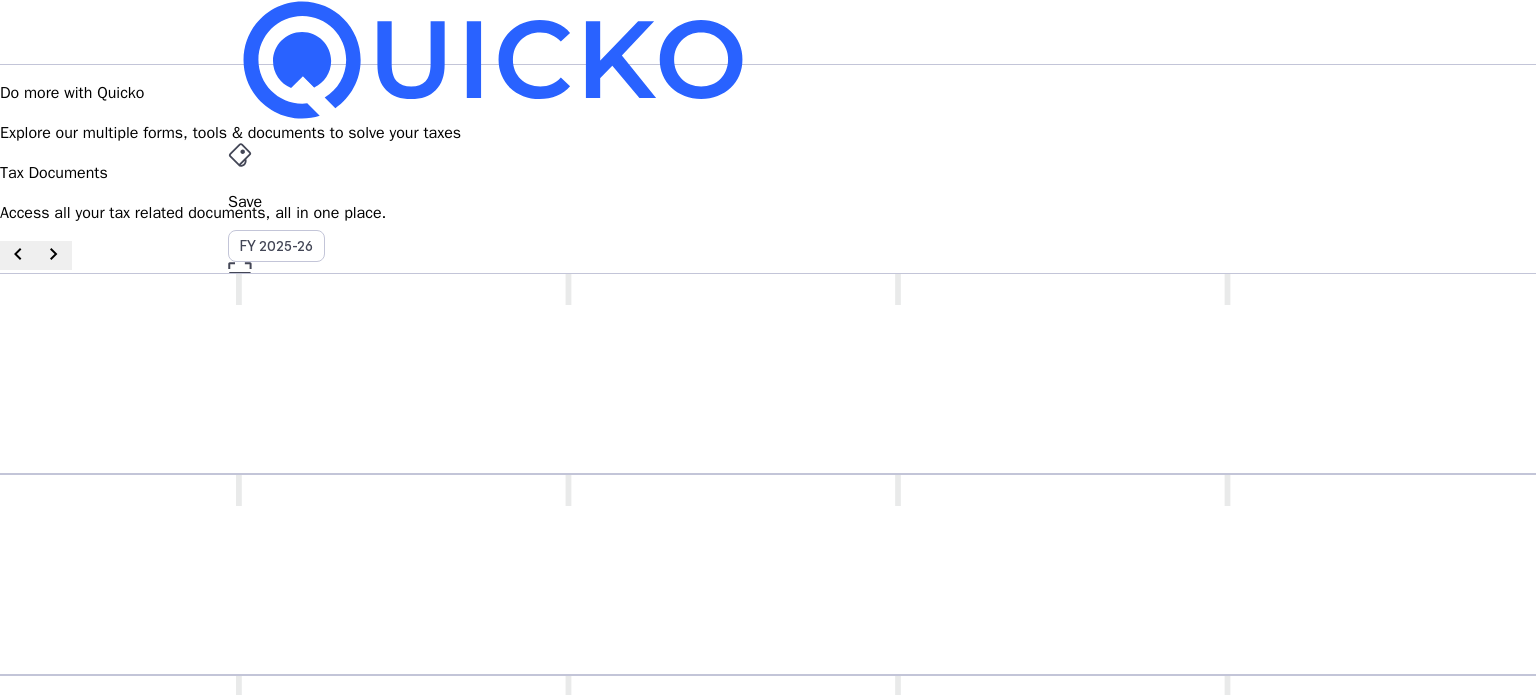 click on "Pay" at bounding box center (768, 202) 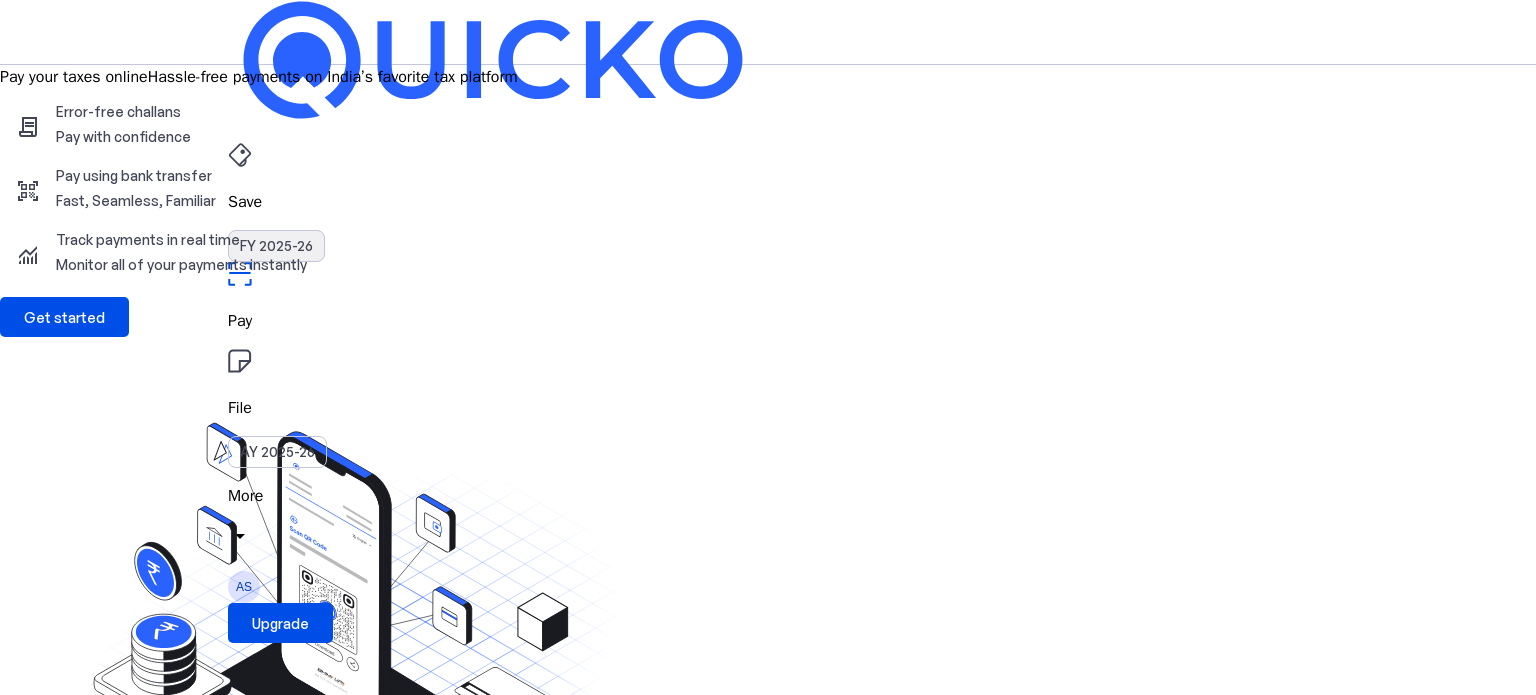click on "FY 2025-26" at bounding box center [276, 246] 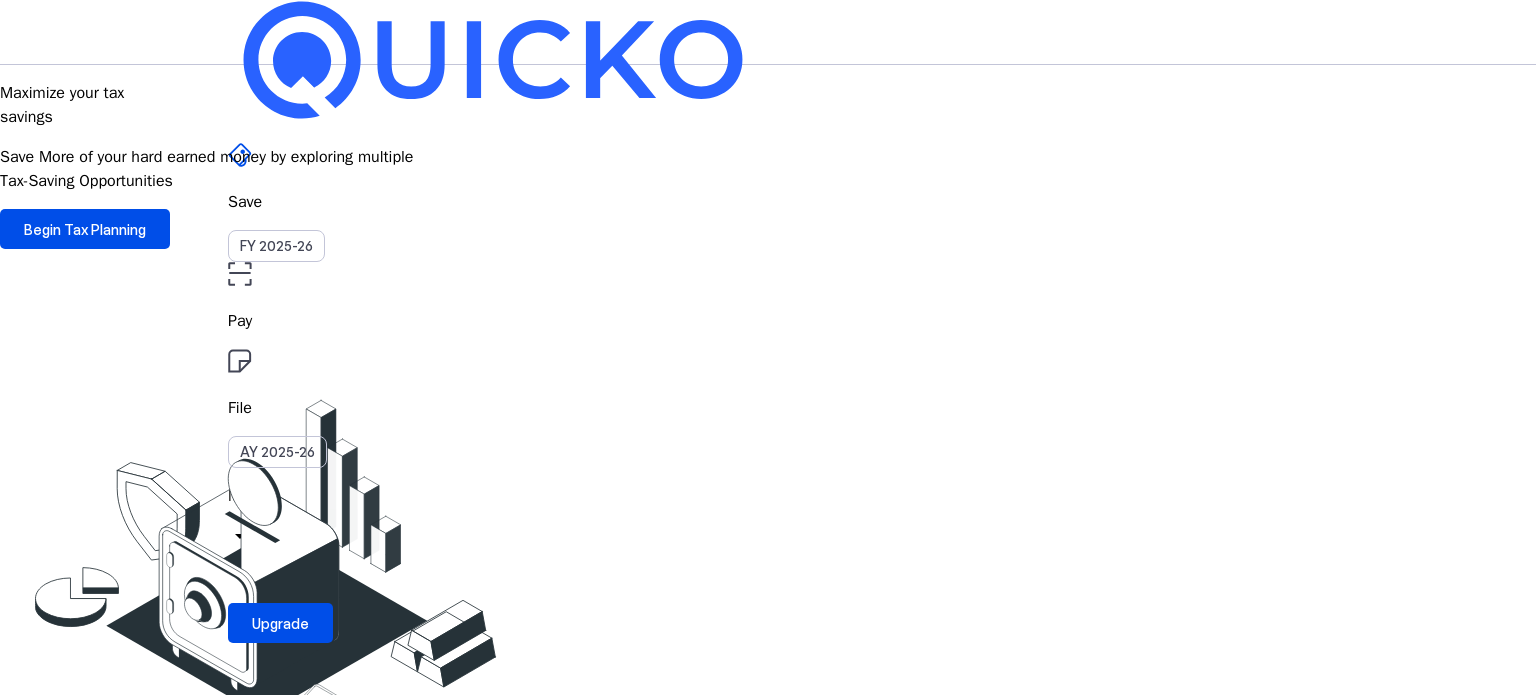 click at bounding box center [240, 274] 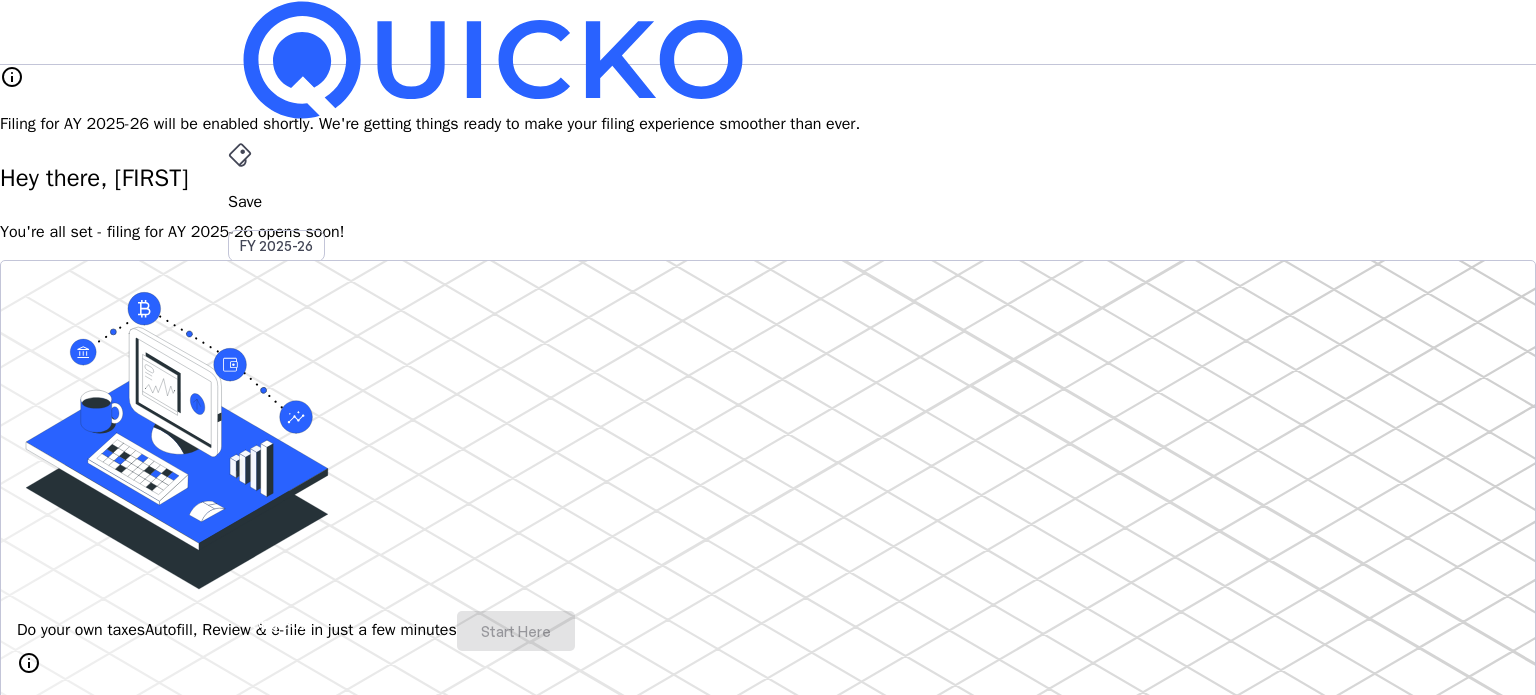 click on "More" at bounding box center [768, 496] 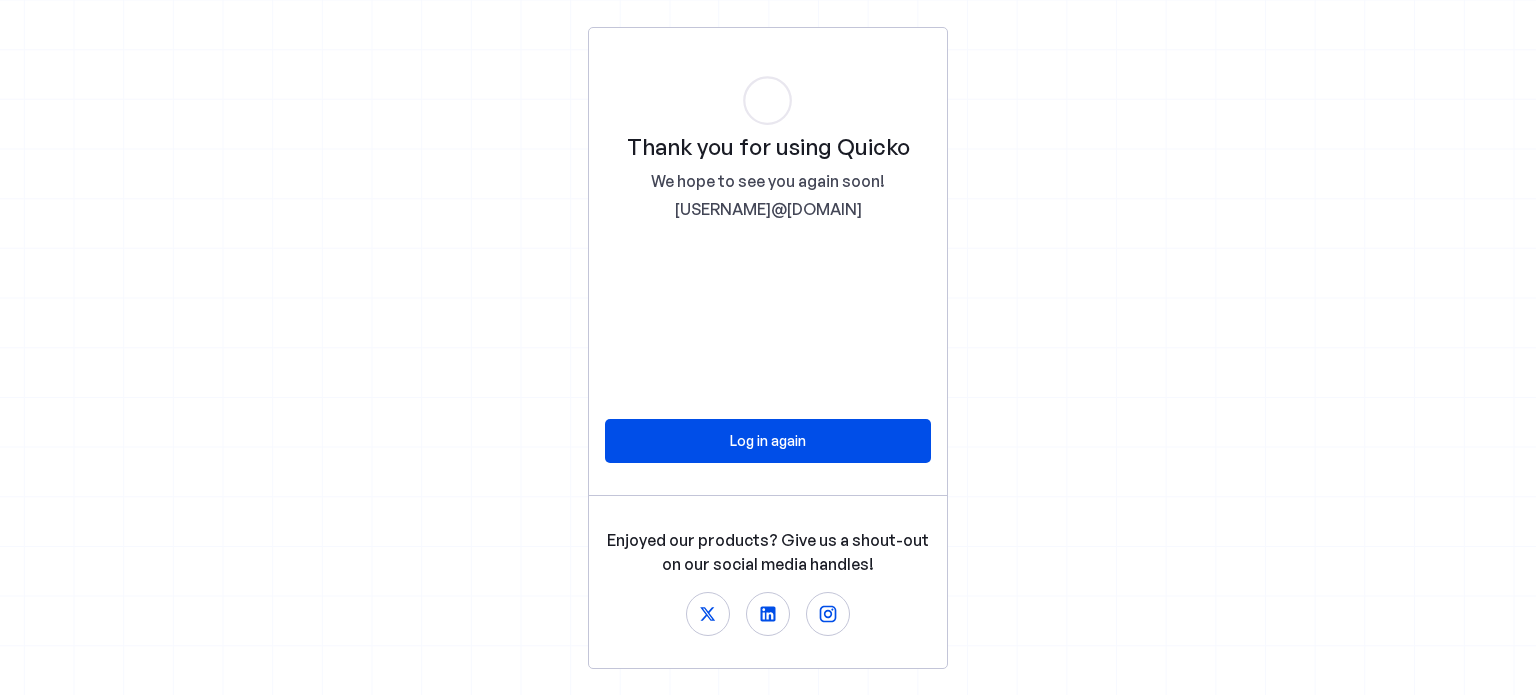 scroll, scrollTop: 0, scrollLeft: 0, axis: both 